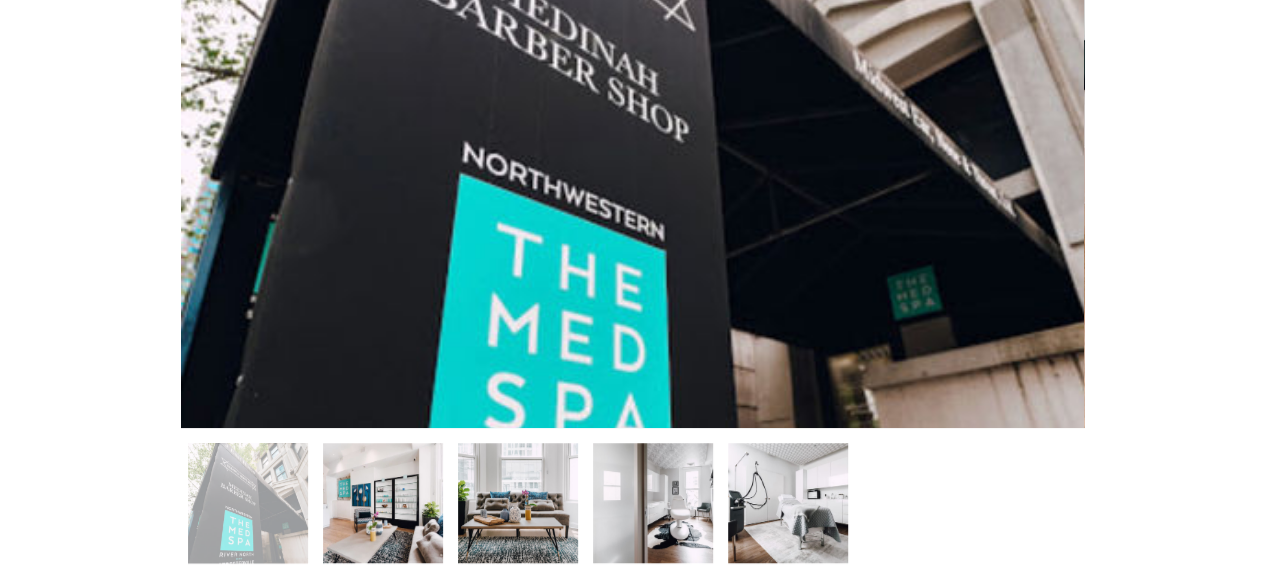 scroll, scrollTop: 488, scrollLeft: 0, axis: vertical 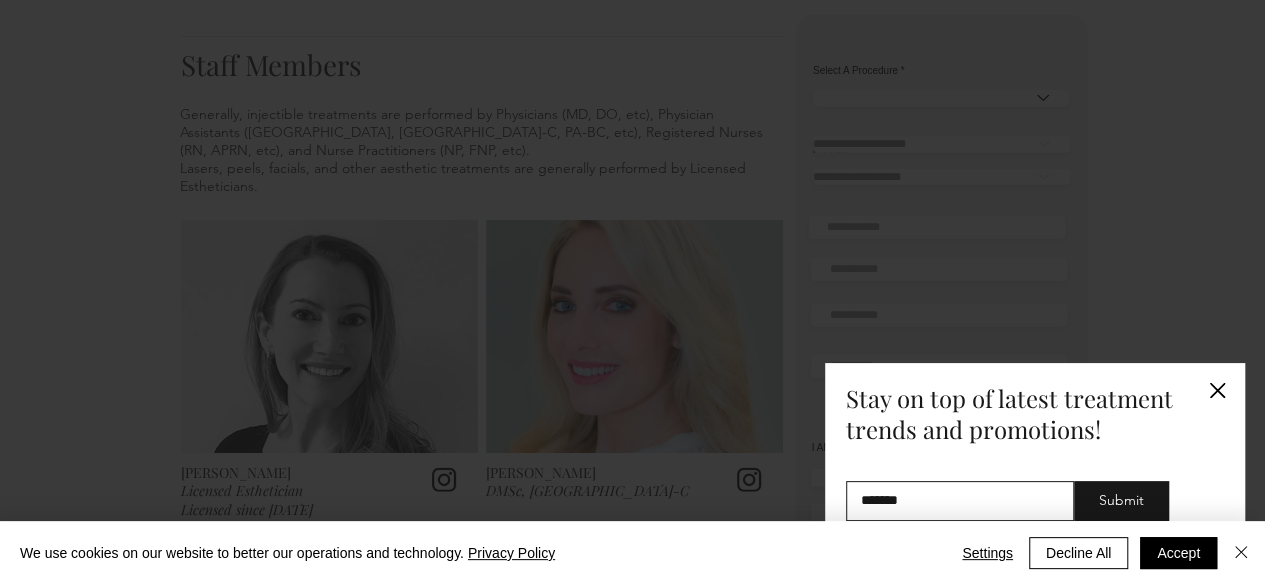 click 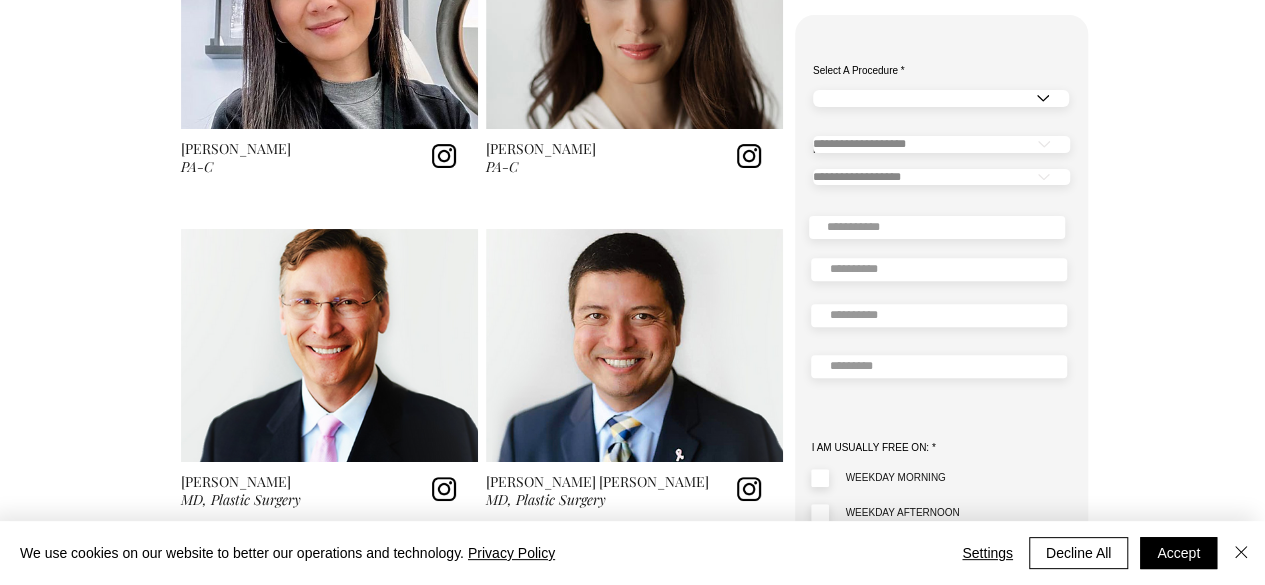 scroll, scrollTop: 4106, scrollLeft: 0, axis: vertical 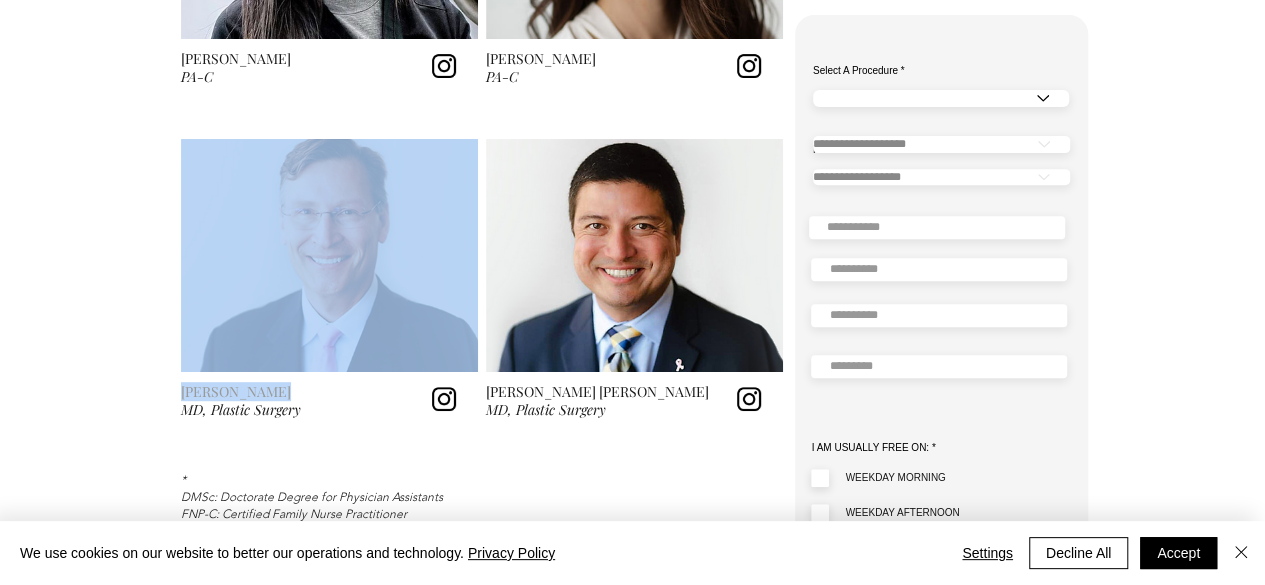 drag, startPoint x: 293, startPoint y: 327, endPoint x: 290, endPoint y: 341, distance: 14.3178215 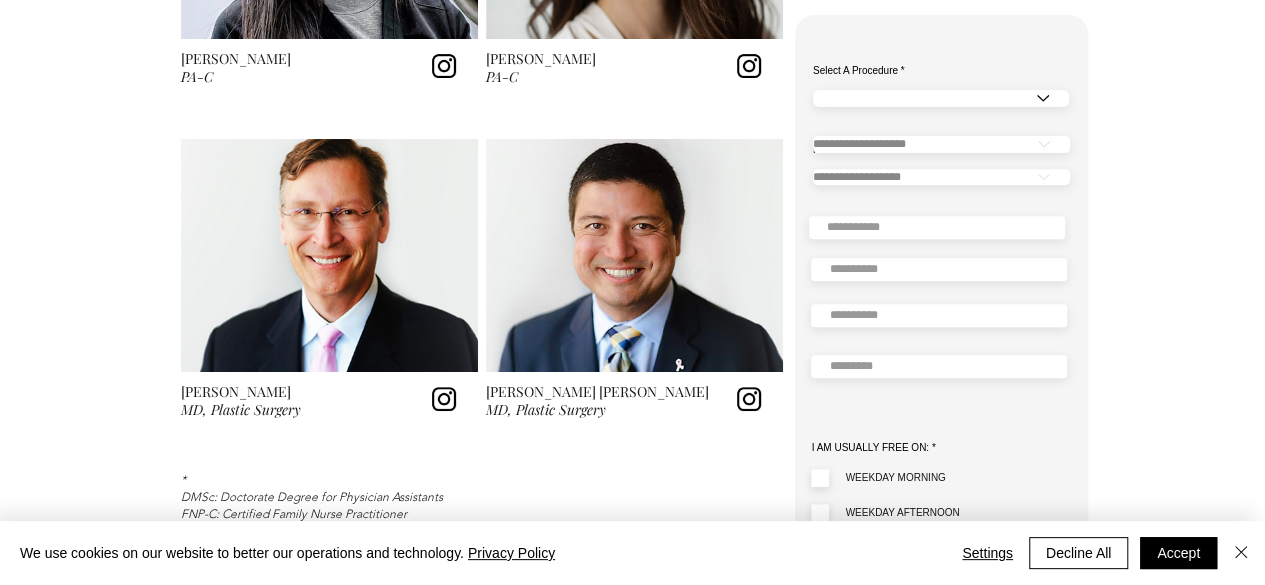 click at bounding box center (632, -591) 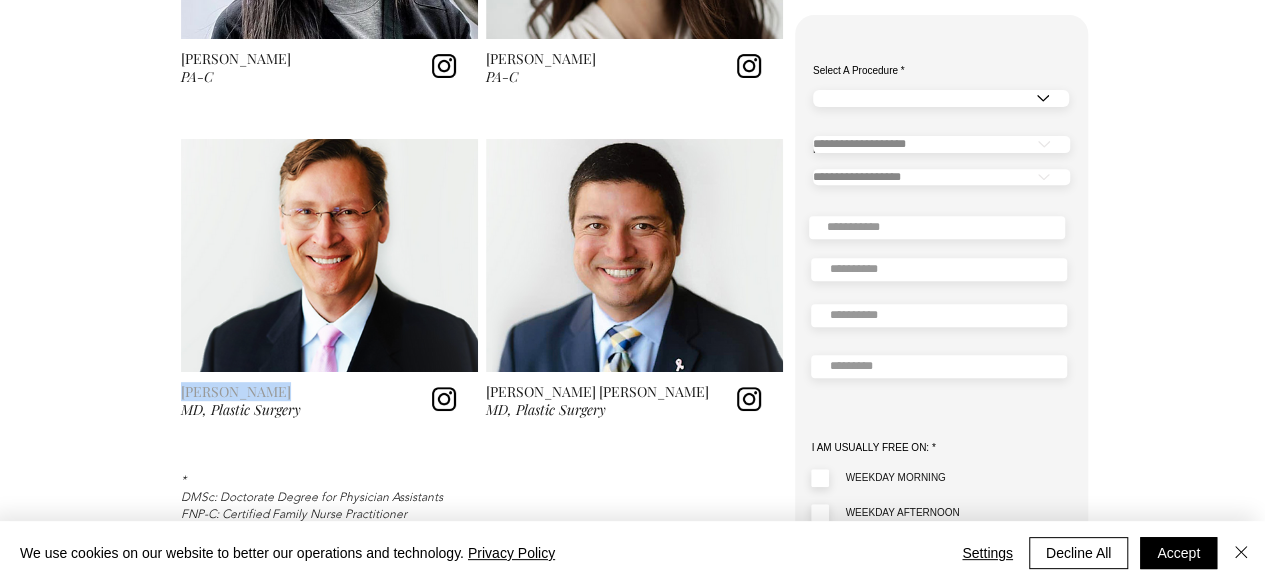 drag, startPoint x: 181, startPoint y: 342, endPoint x: 278, endPoint y: 338, distance: 97.082436 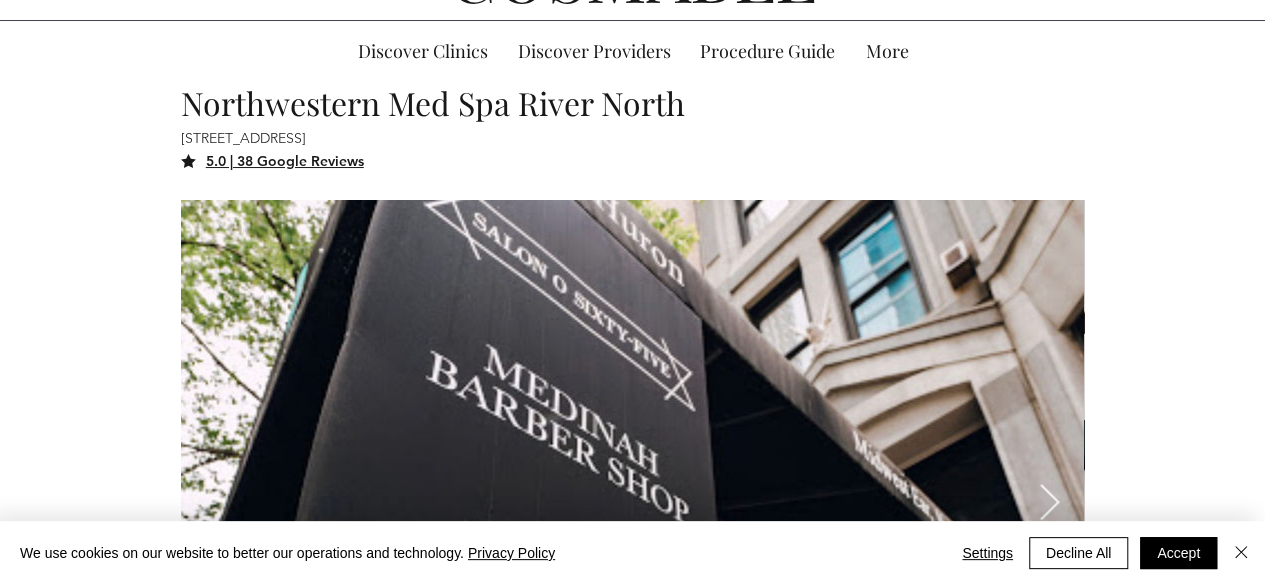 scroll, scrollTop: 77, scrollLeft: 0, axis: vertical 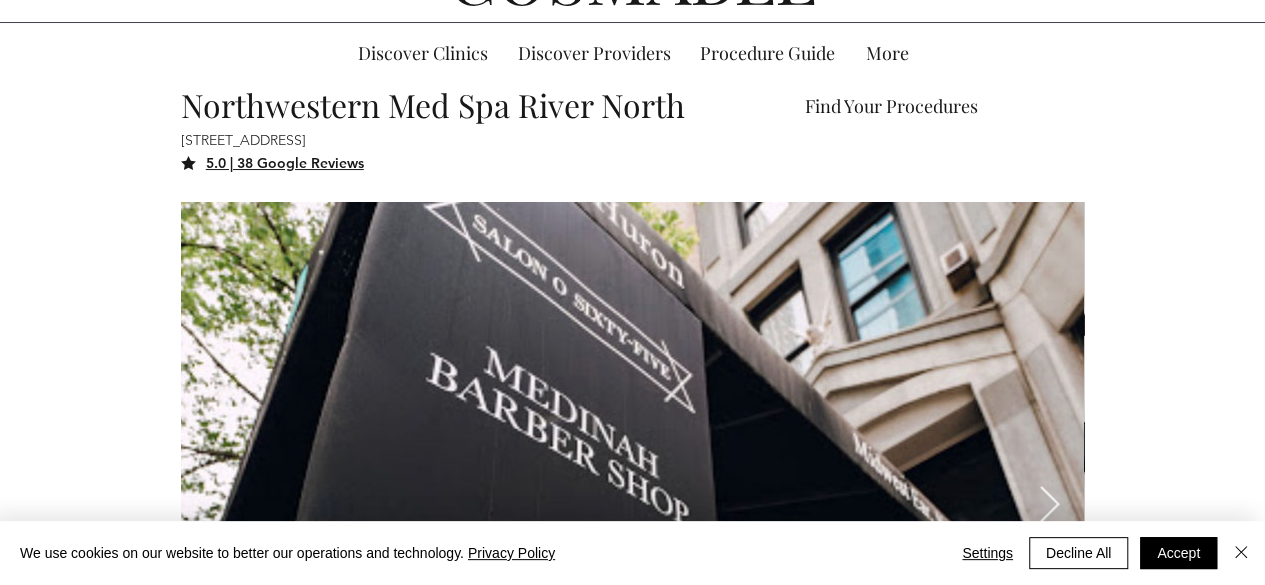 click on "More" at bounding box center [887, 53] 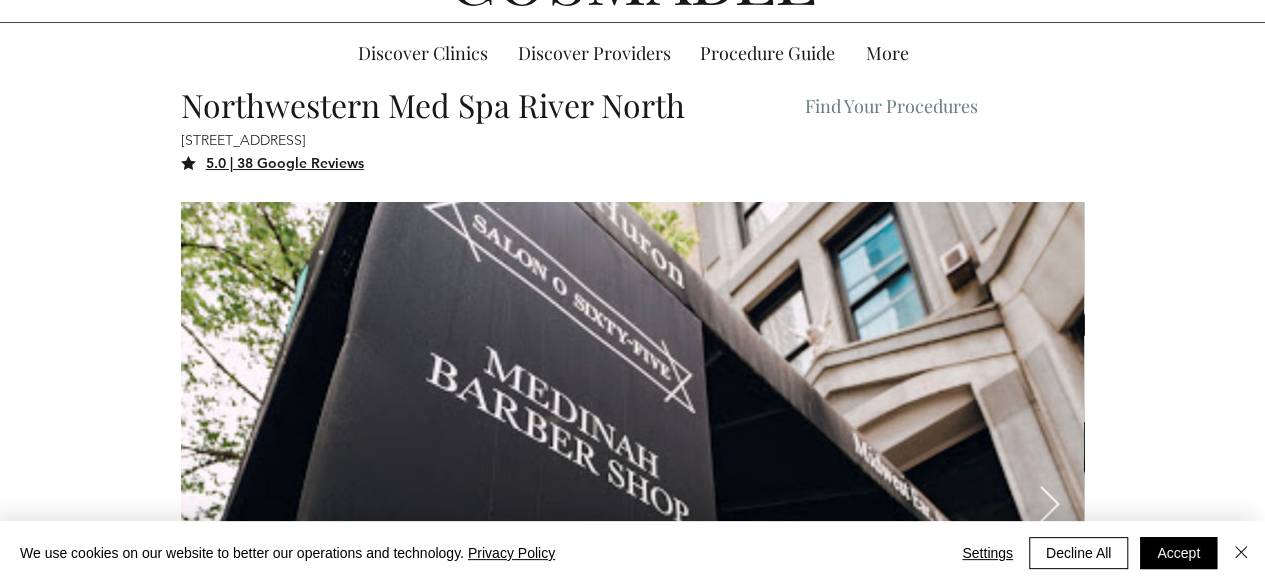click on "Find Your Procedures" at bounding box center (891, 106) 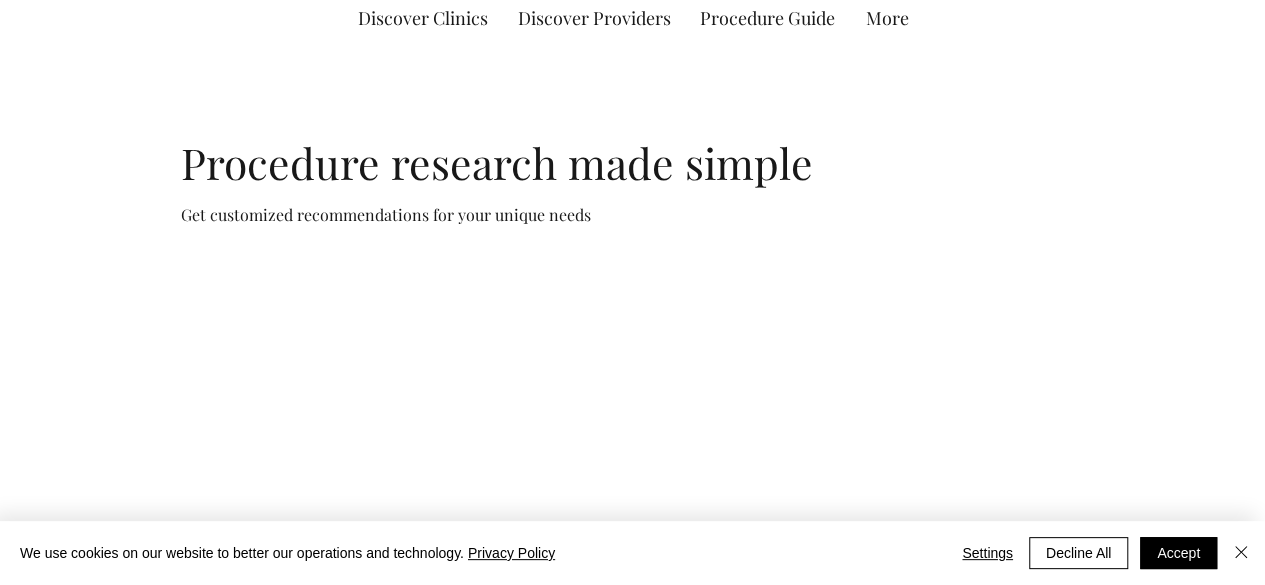 scroll, scrollTop: 0, scrollLeft: 0, axis: both 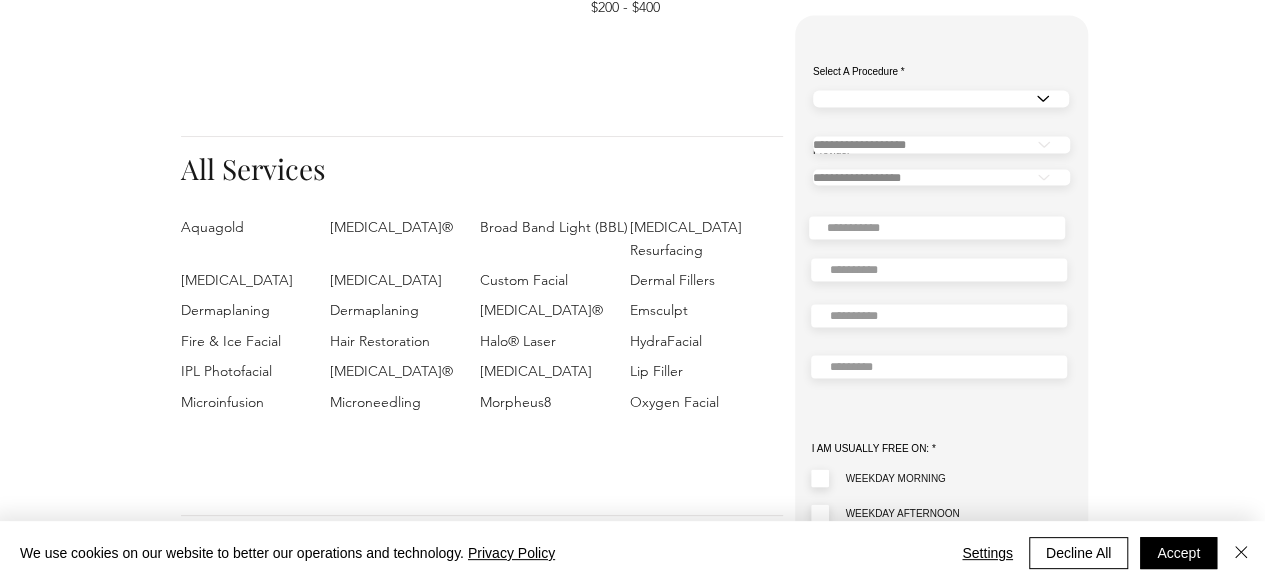 click on "[MEDICAL_DATA]" at bounding box center (237, 279) 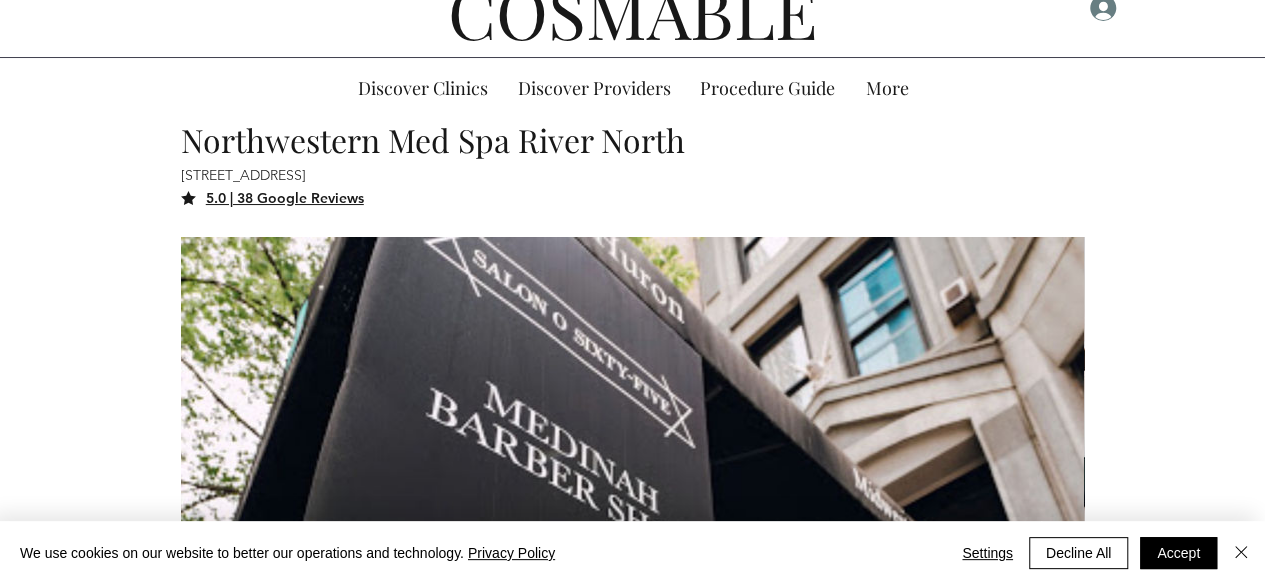 scroll, scrollTop: 0, scrollLeft: 0, axis: both 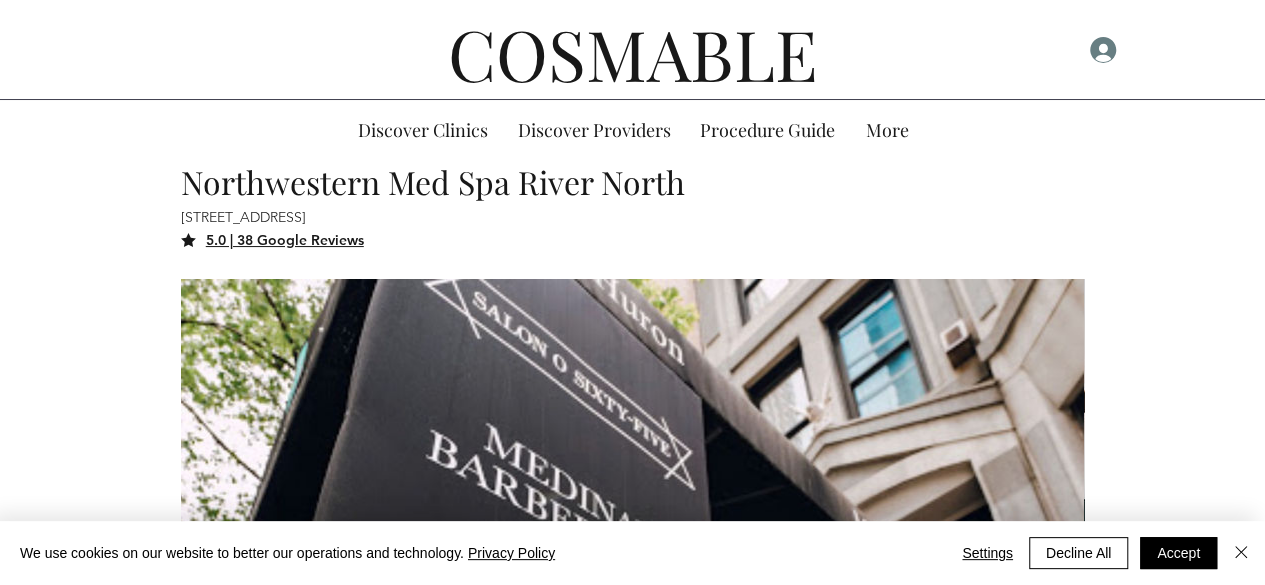 click on "Sign Up" at bounding box center [1135, 50] 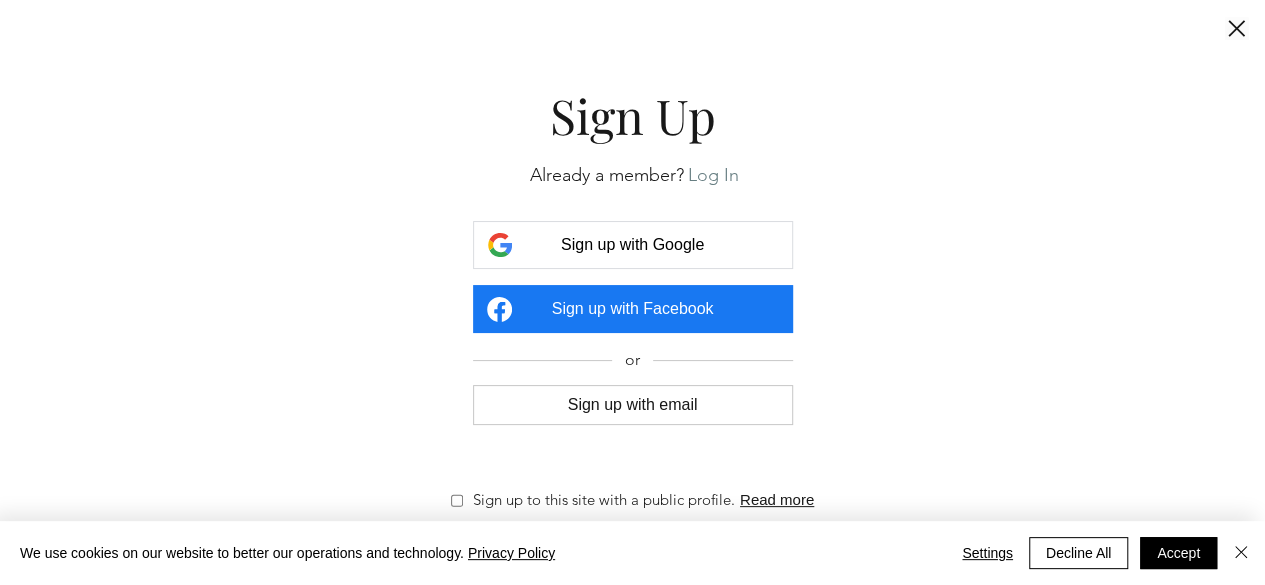 click on "Sign Up Already a member? Log In Sign up with Google Sign up with Facebook or Sign up with email or sign up with Sign up to this site with a public profile. Read more By signing up, you agree to our Terms of Use and Privacy Policy" at bounding box center (632, 292) 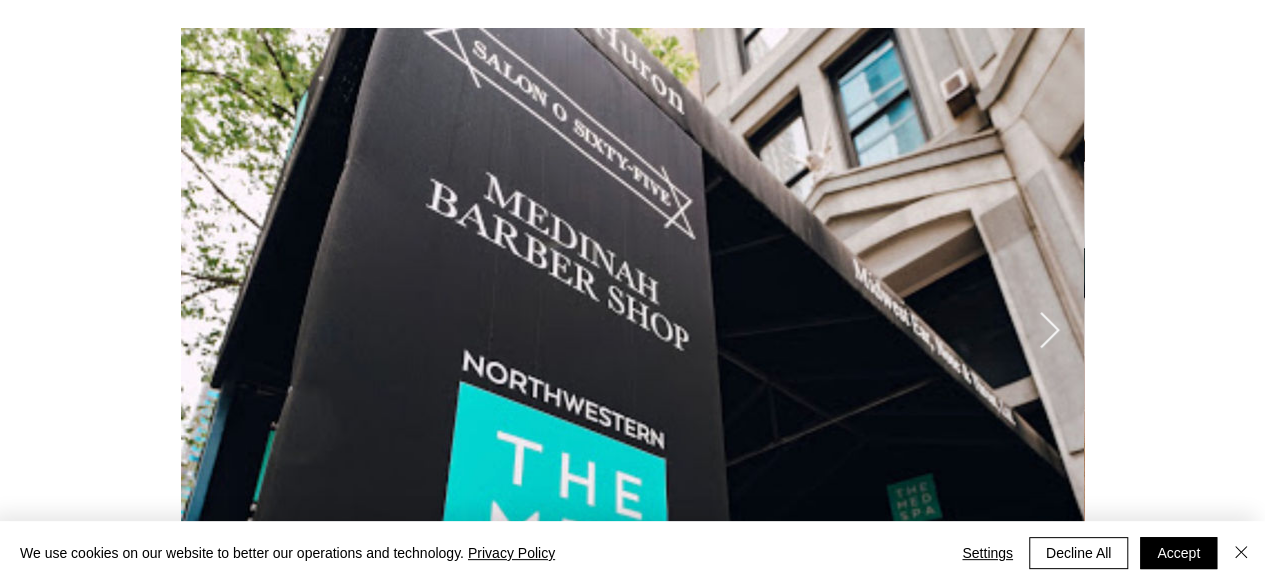 scroll, scrollTop: 0, scrollLeft: 0, axis: both 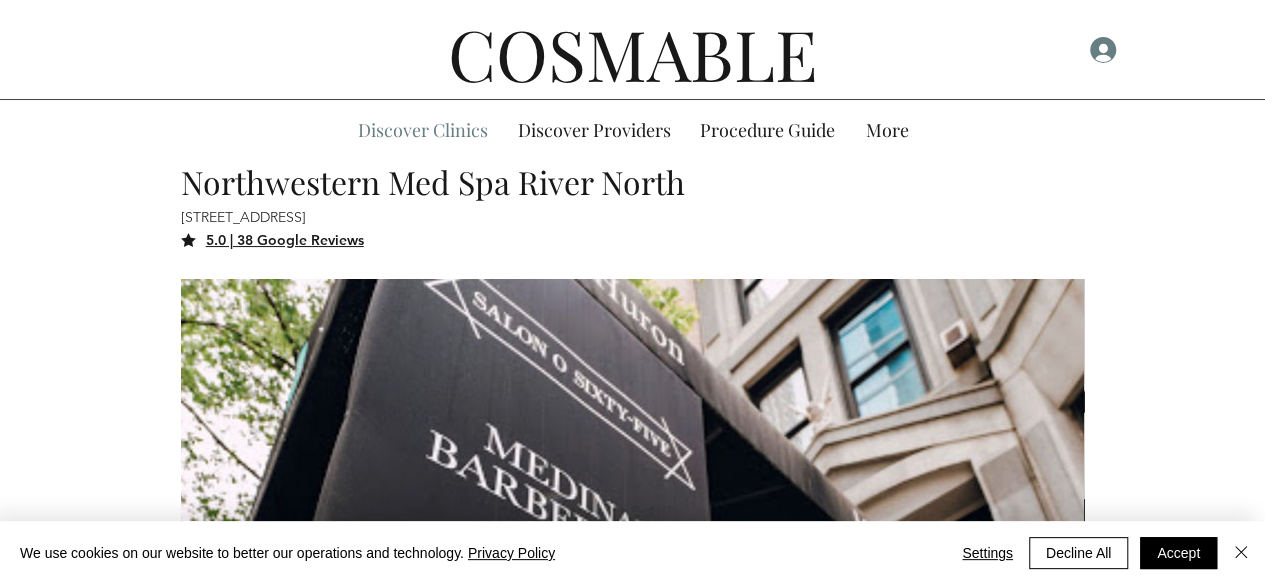 click on "Discover Clinics" at bounding box center (423, 130) 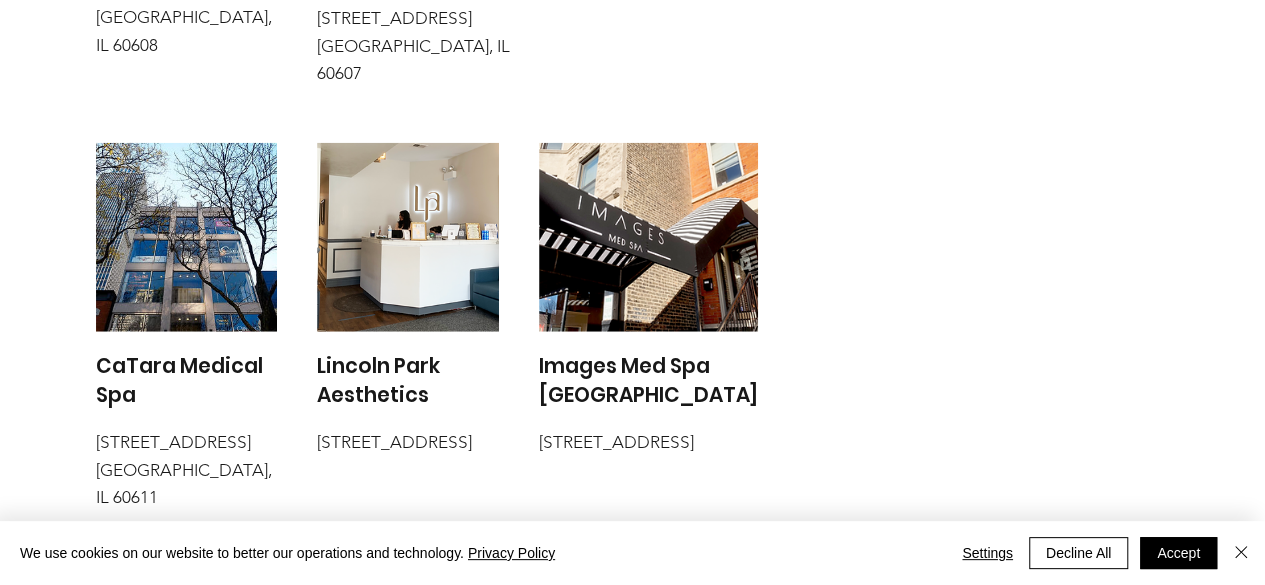 scroll, scrollTop: 2418, scrollLeft: 0, axis: vertical 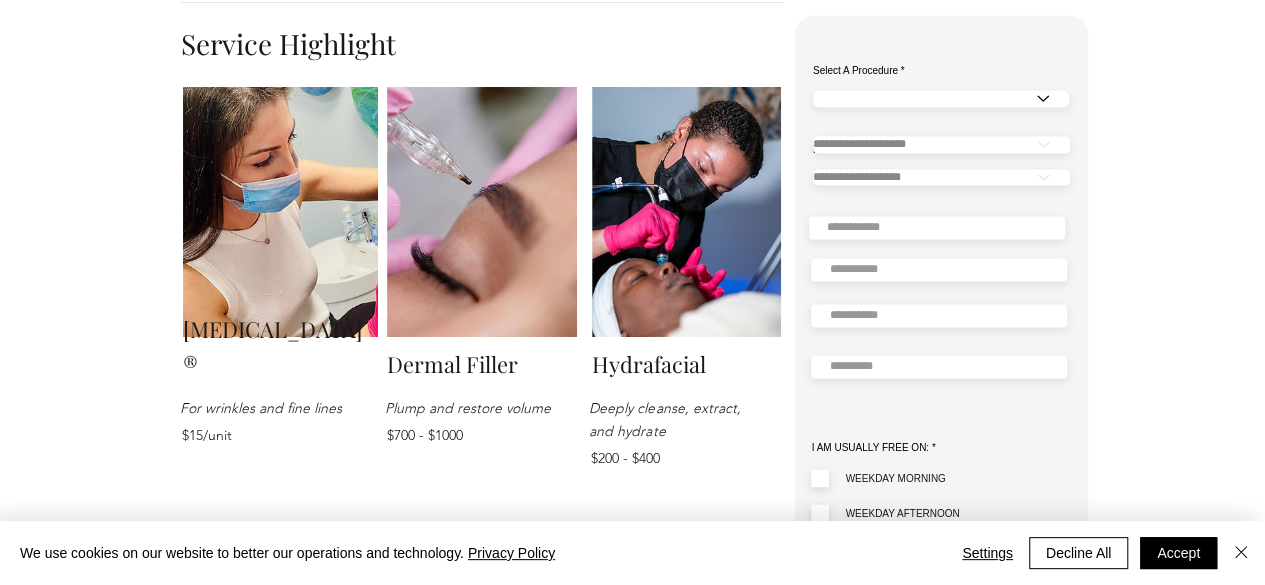drag, startPoint x: 890, startPoint y: 29, endPoint x: 960, endPoint y: 41, distance: 71.021126 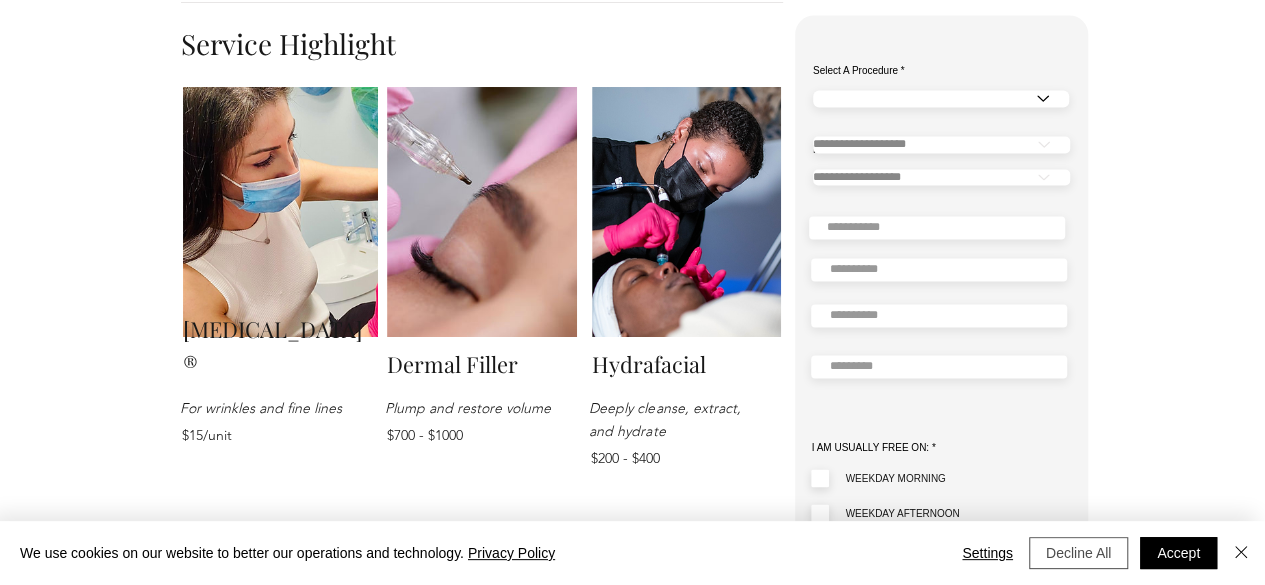 click on "Decline All" at bounding box center [1078, 553] 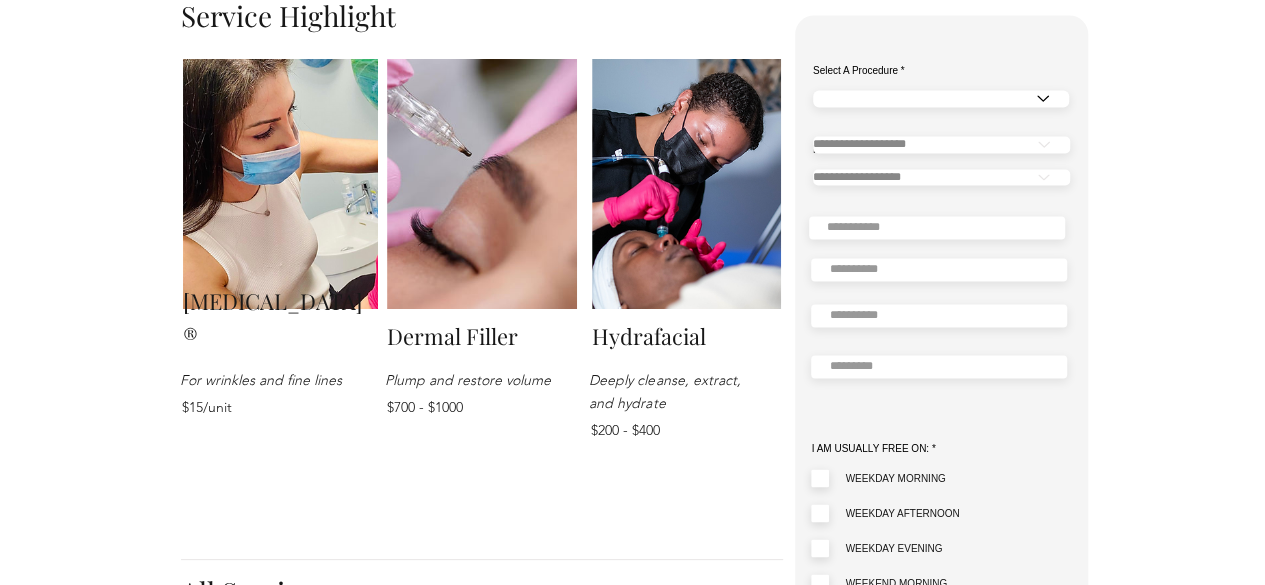 scroll, scrollTop: 1457, scrollLeft: 0, axis: vertical 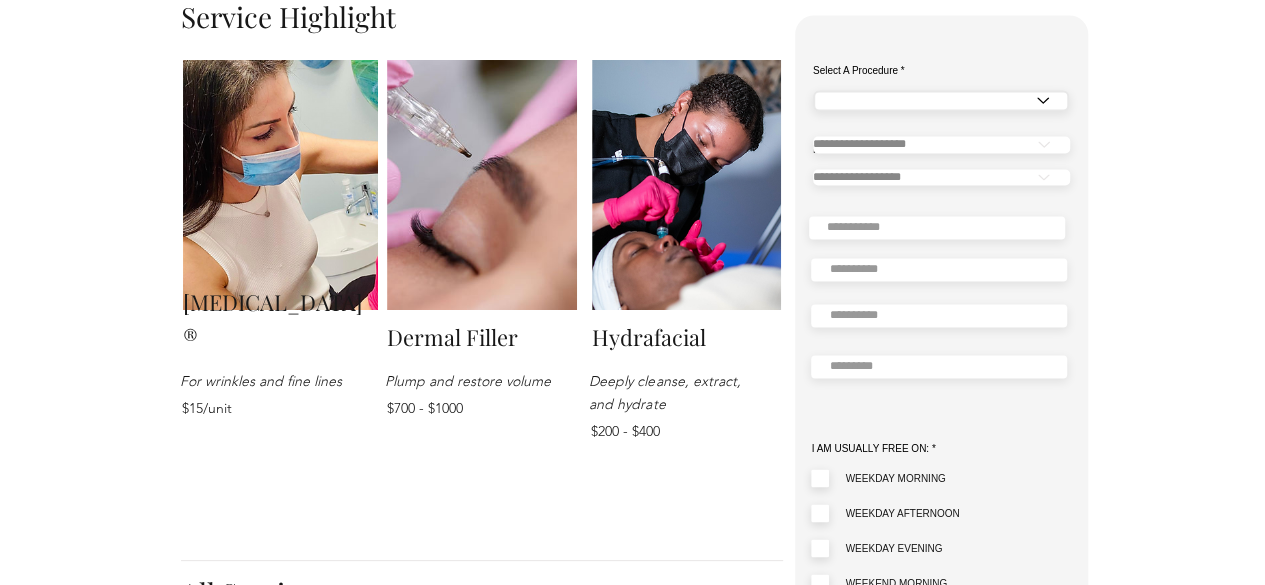 click on "**********" at bounding box center (941, 100) 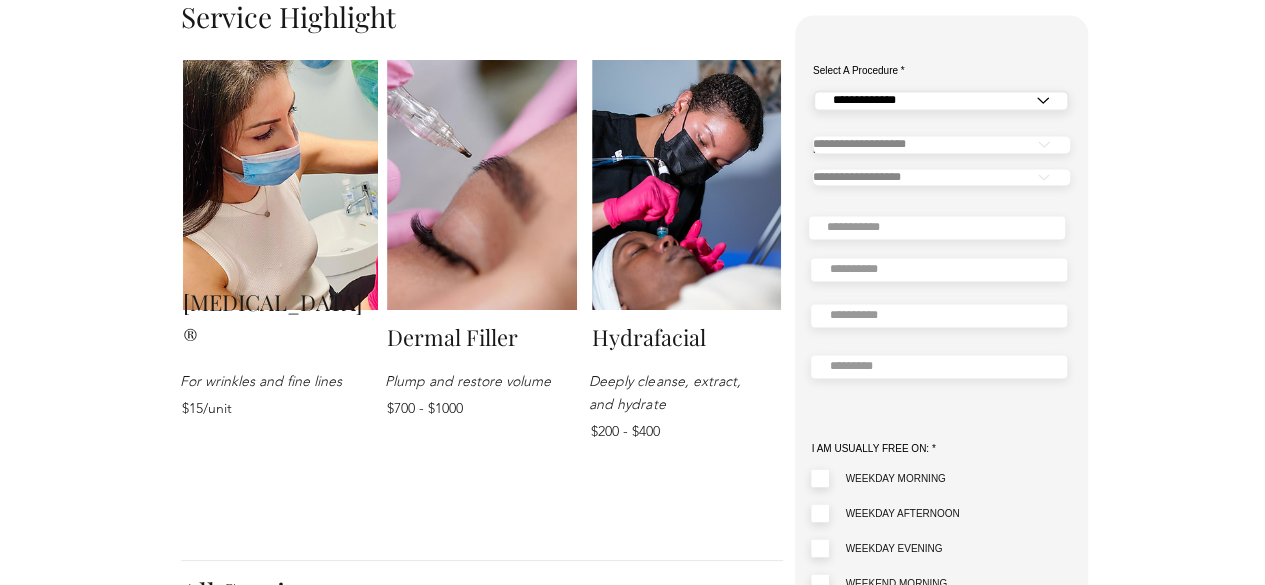 click on "**********" at bounding box center (941, 100) 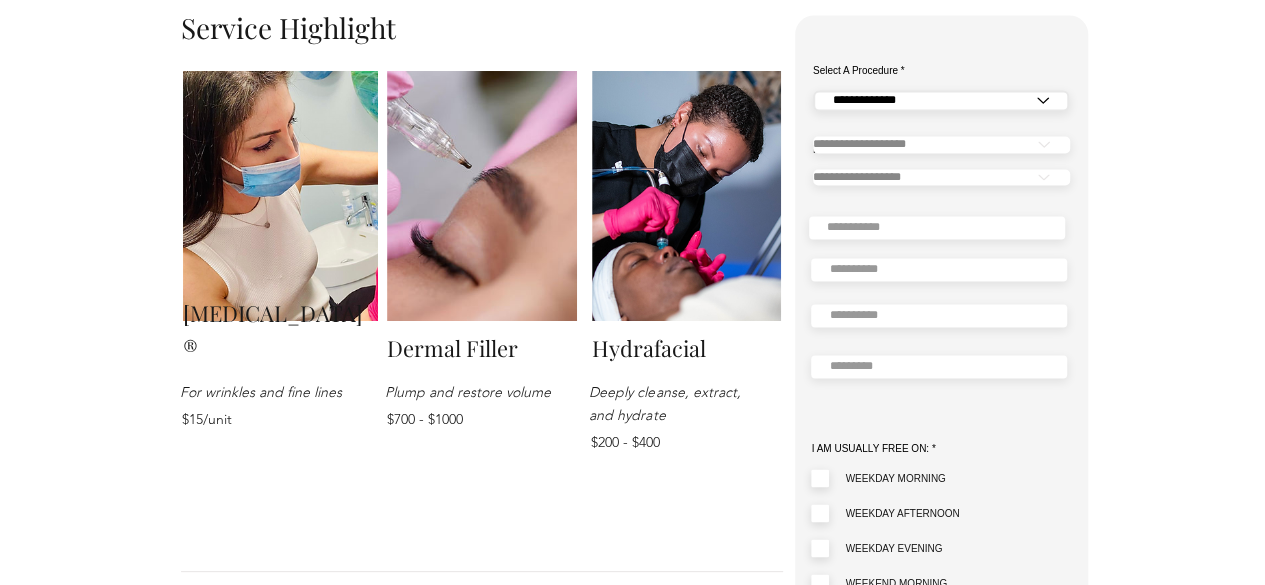 scroll, scrollTop: 1445, scrollLeft: 0, axis: vertical 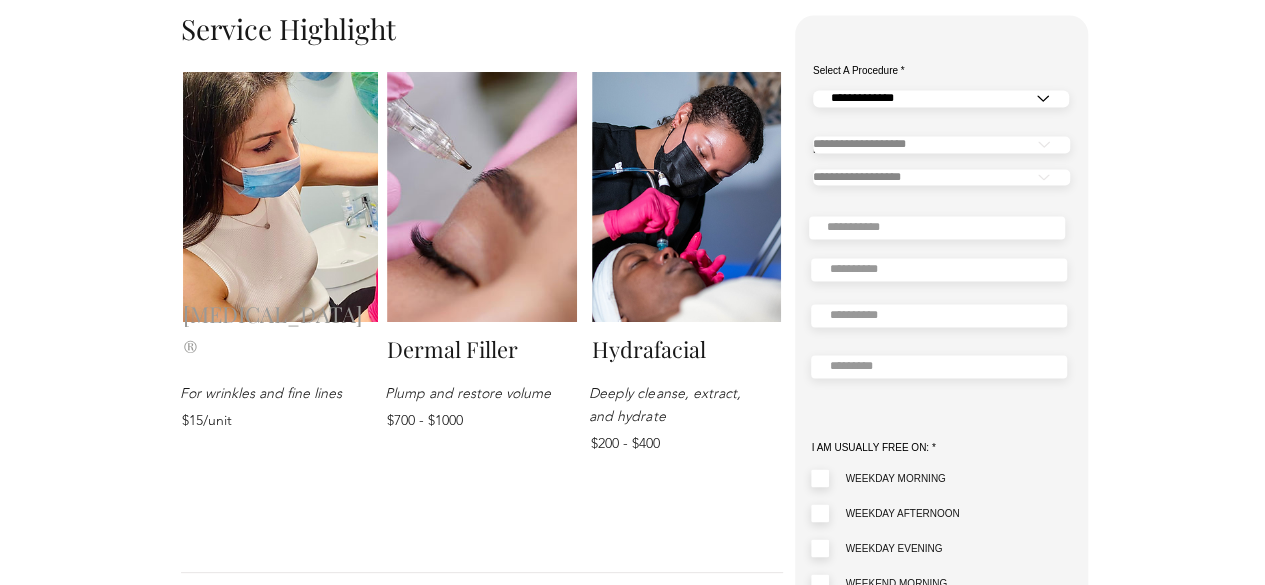 click on "[MEDICAL_DATA]" at bounding box center (273, 314) 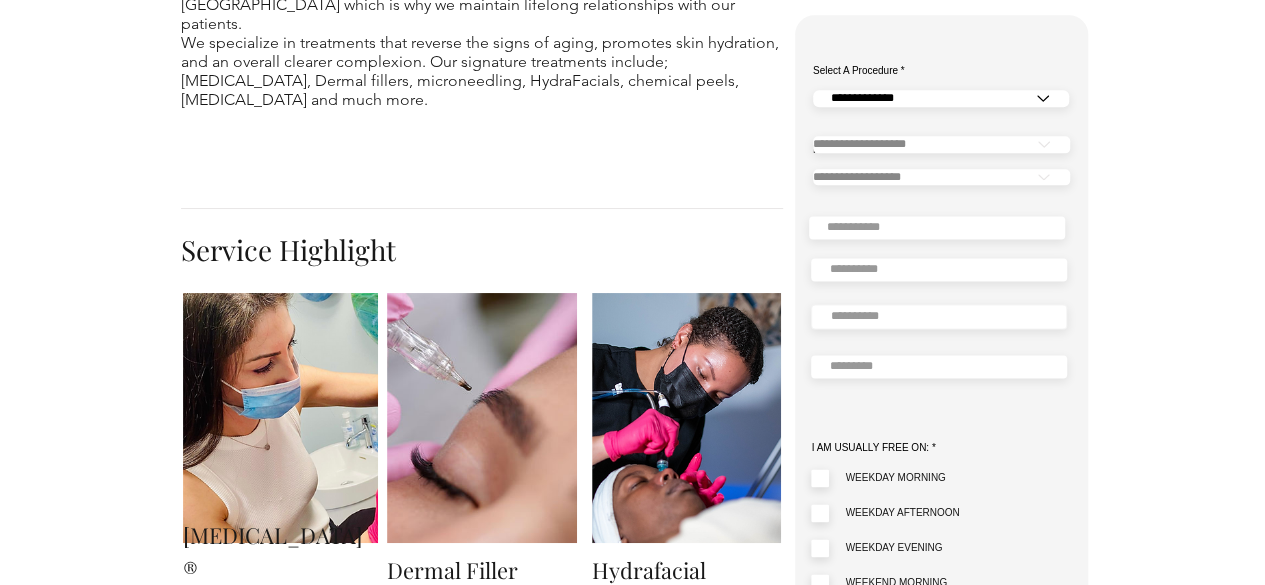 scroll, scrollTop: 1220, scrollLeft: 0, axis: vertical 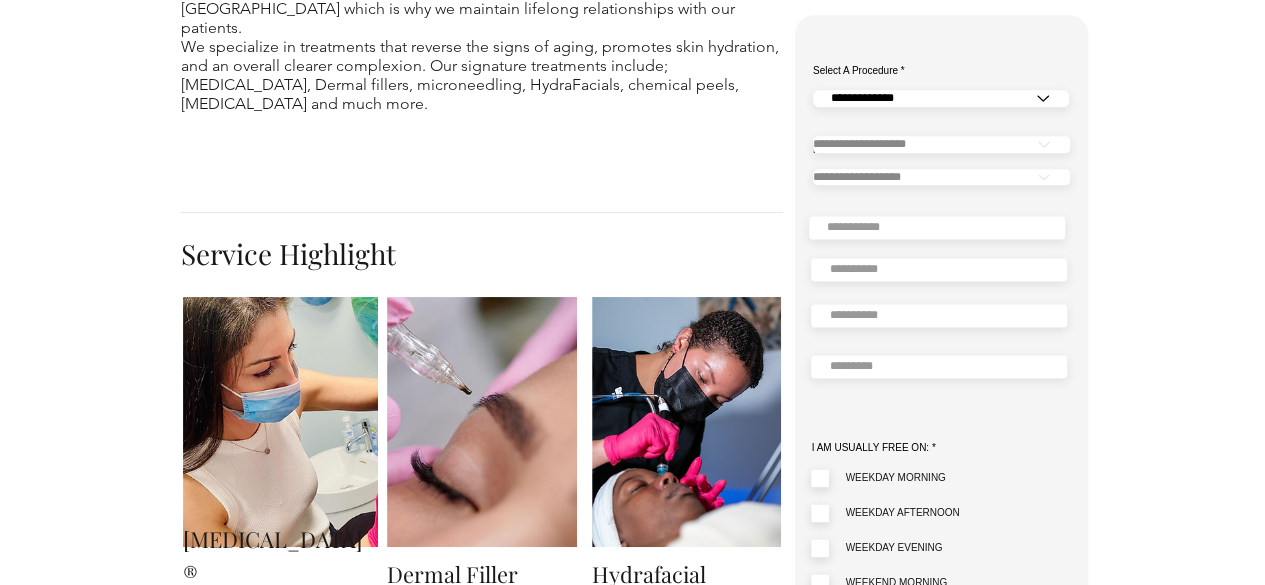 click on "Provider" at bounding box center (941, 150) 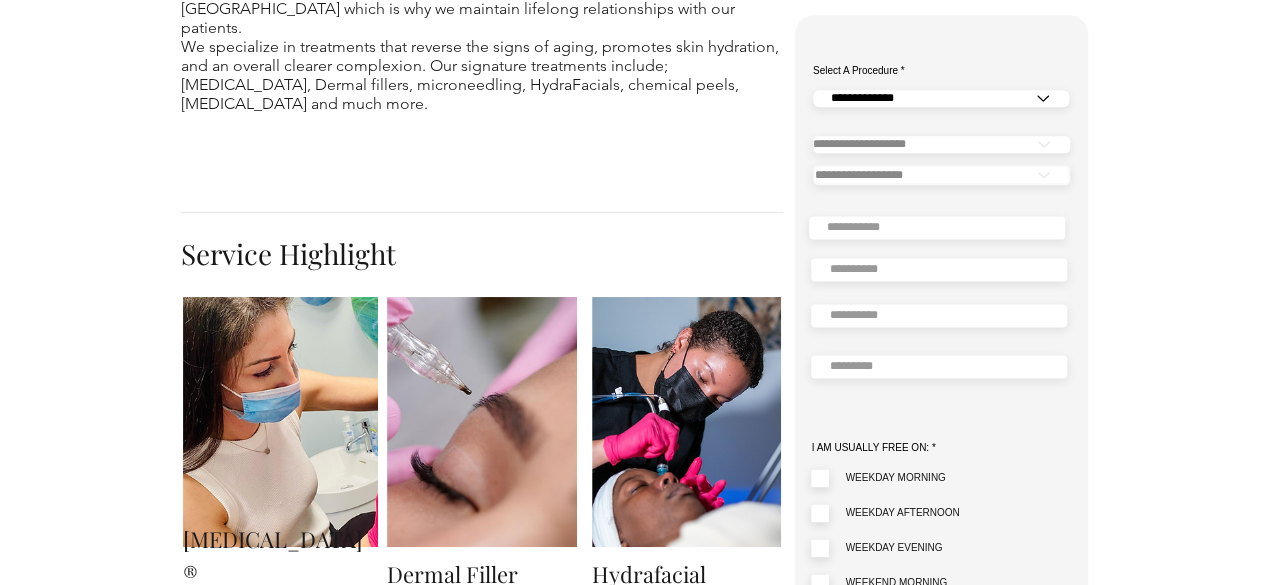 click on "**********" at bounding box center [941, 175] 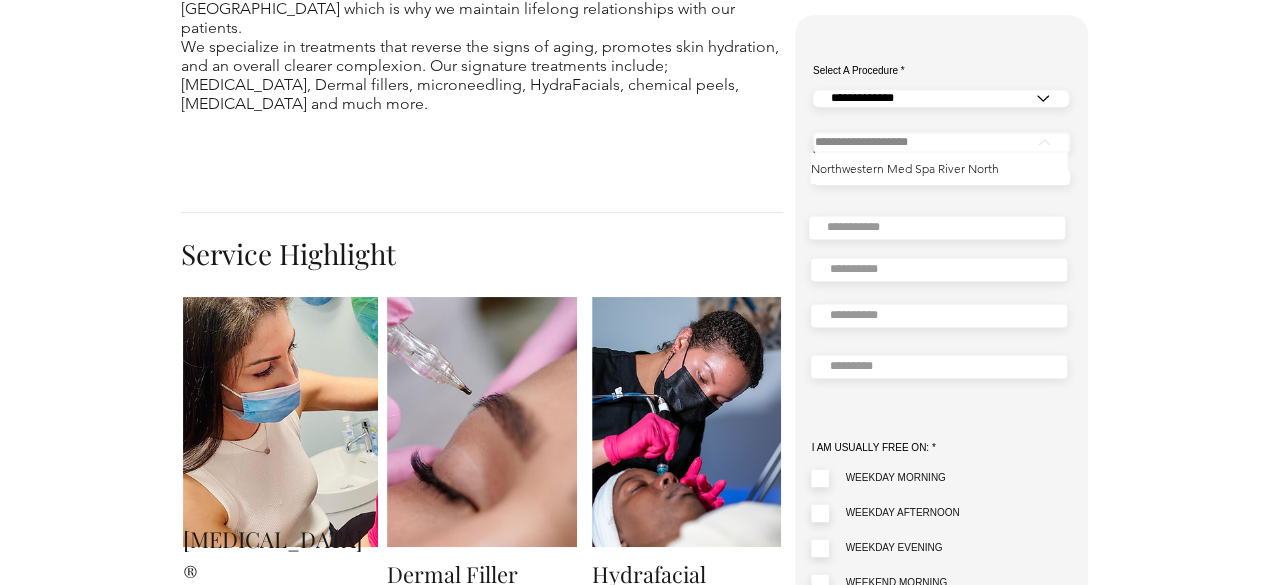 click on "**********" at bounding box center (941, 142) 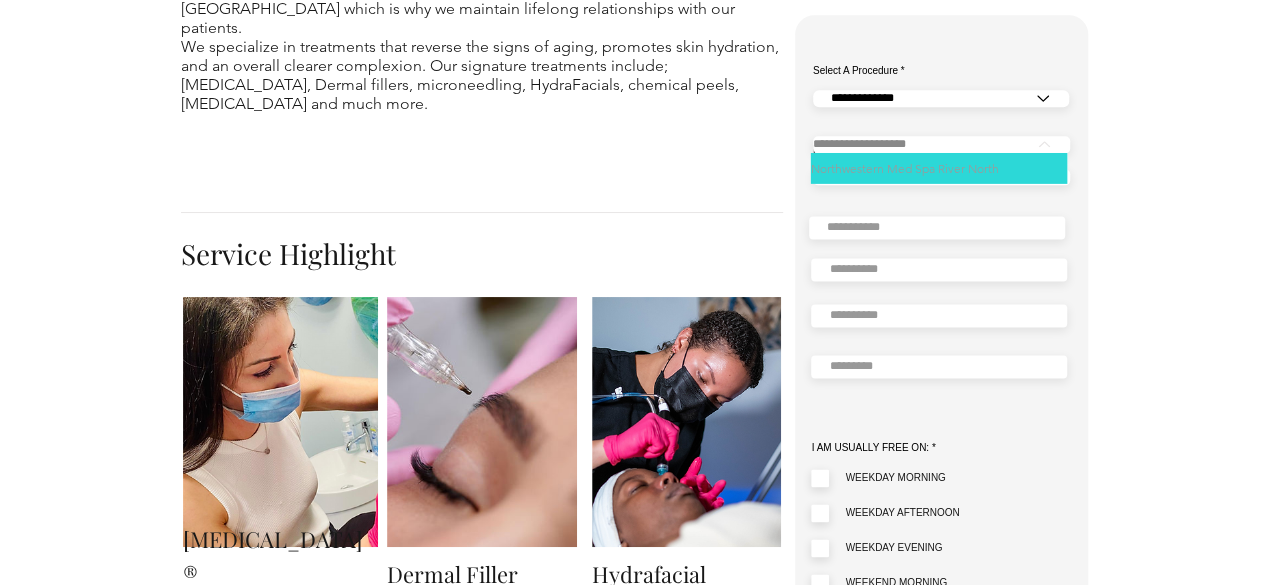 click on "Northwestern Med Spa River North" at bounding box center [904, 167] 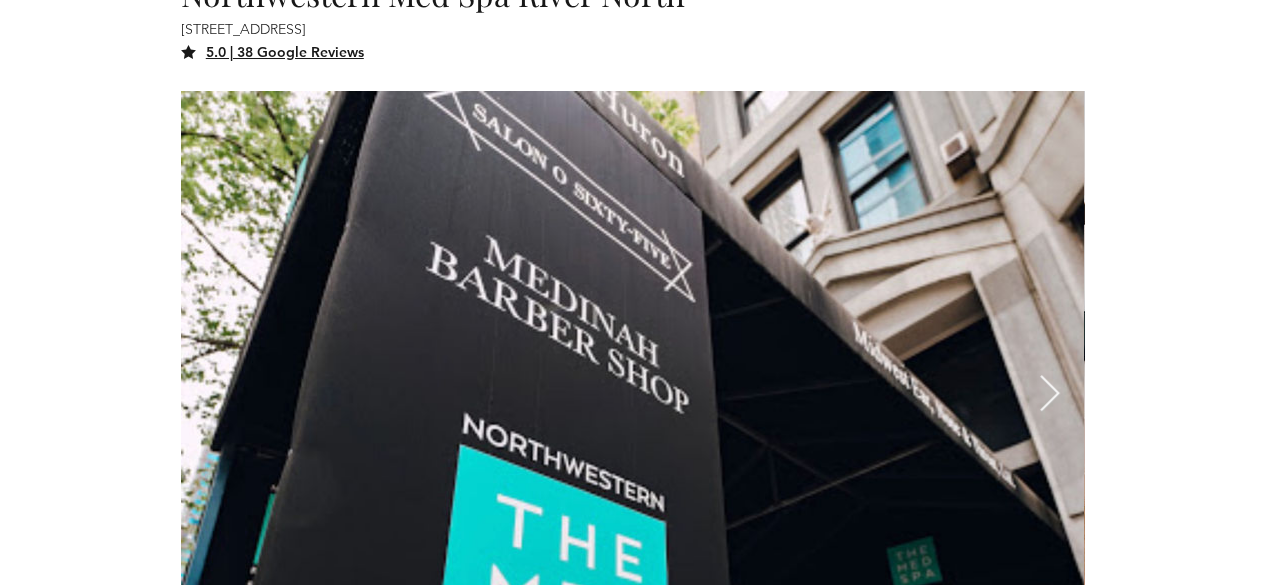 scroll, scrollTop: 0, scrollLeft: 0, axis: both 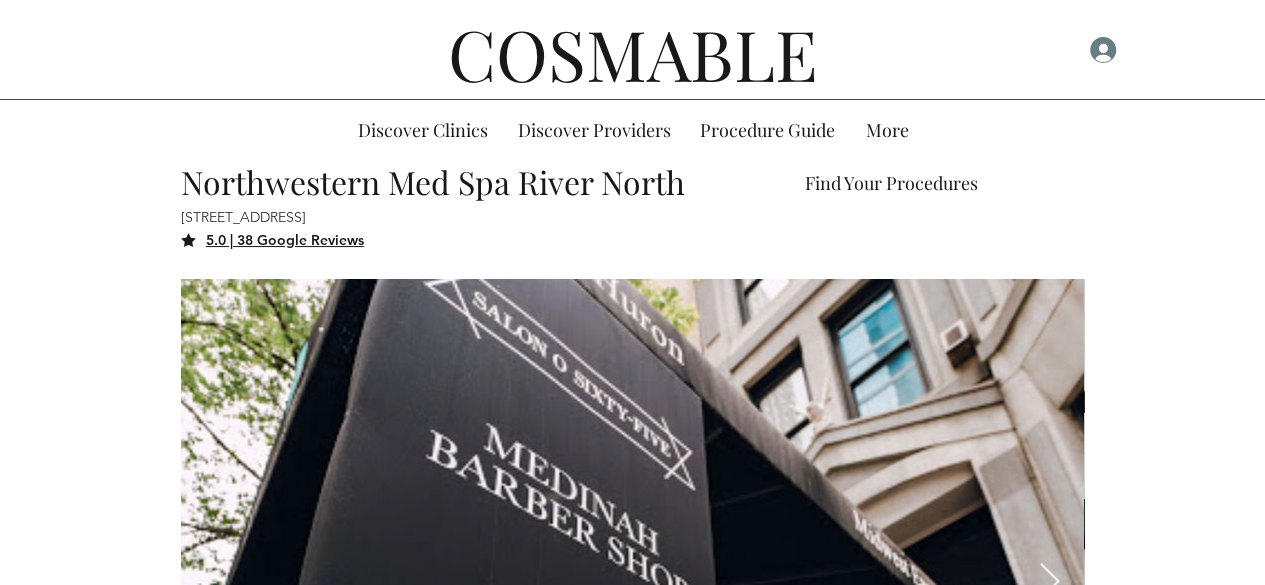 click on "More" at bounding box center (887, 130) 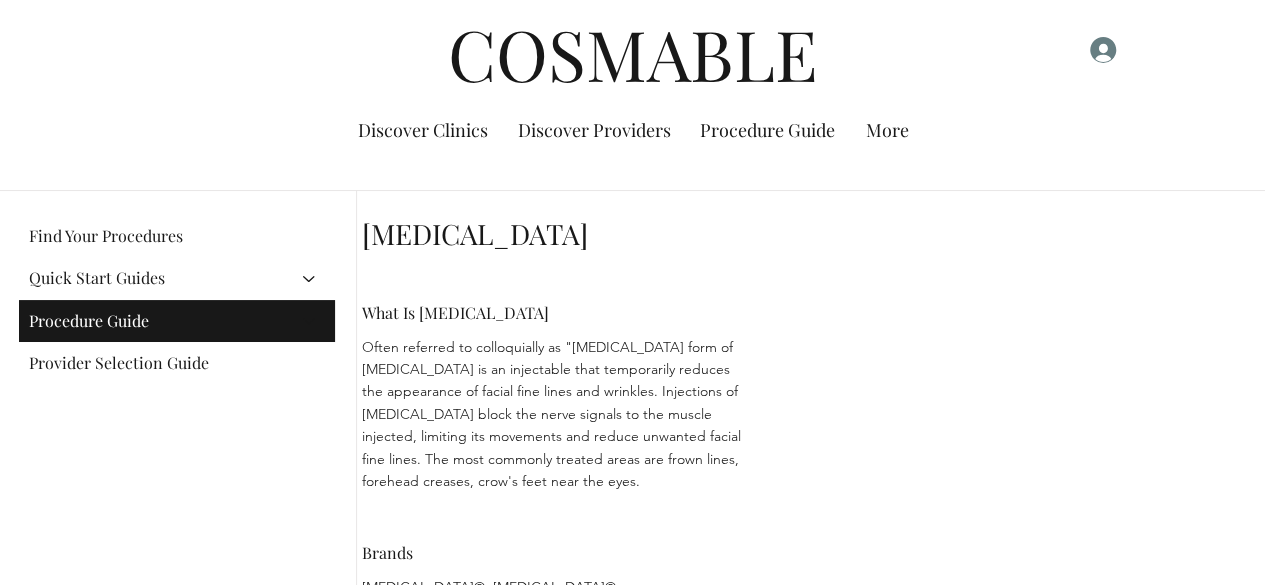 scroll, scrollTop: 588, scrollLeft: 0, axis: vertical 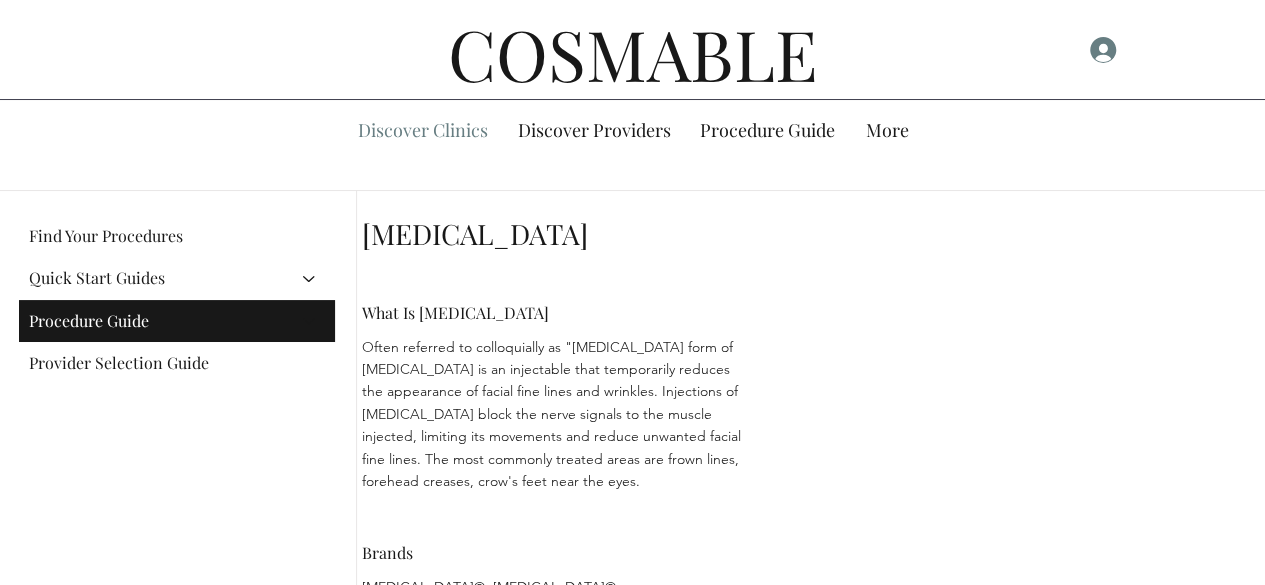 click on "Discover Clinics" at bounding box center (423, 130) 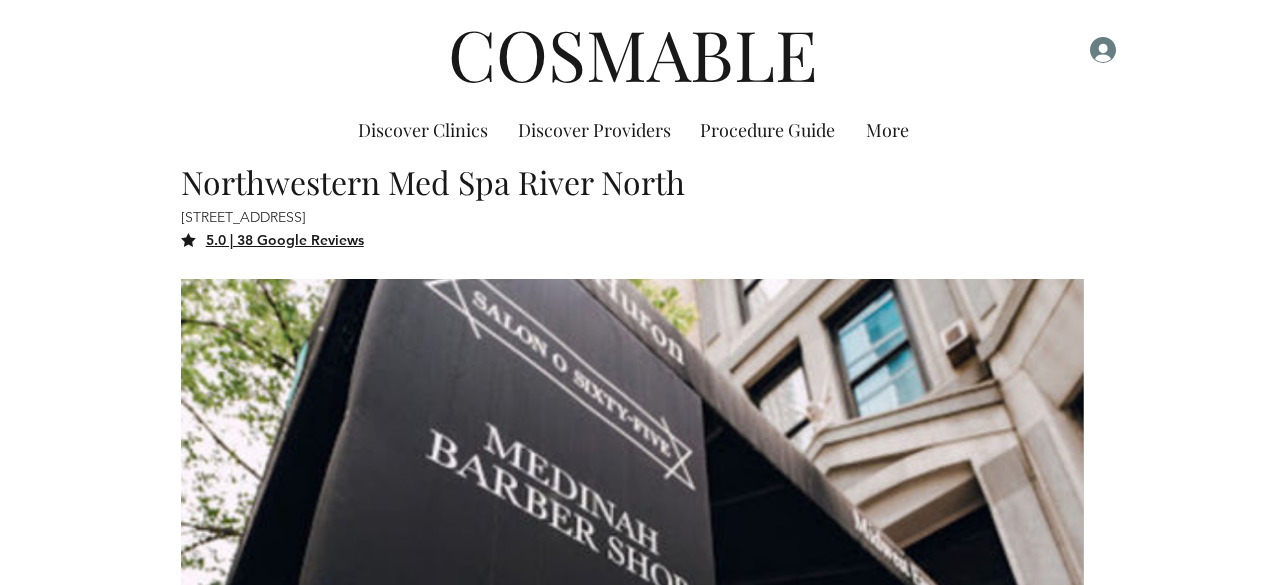 scroll, scrollTop: 0, scrollLeft: 0, axis: both 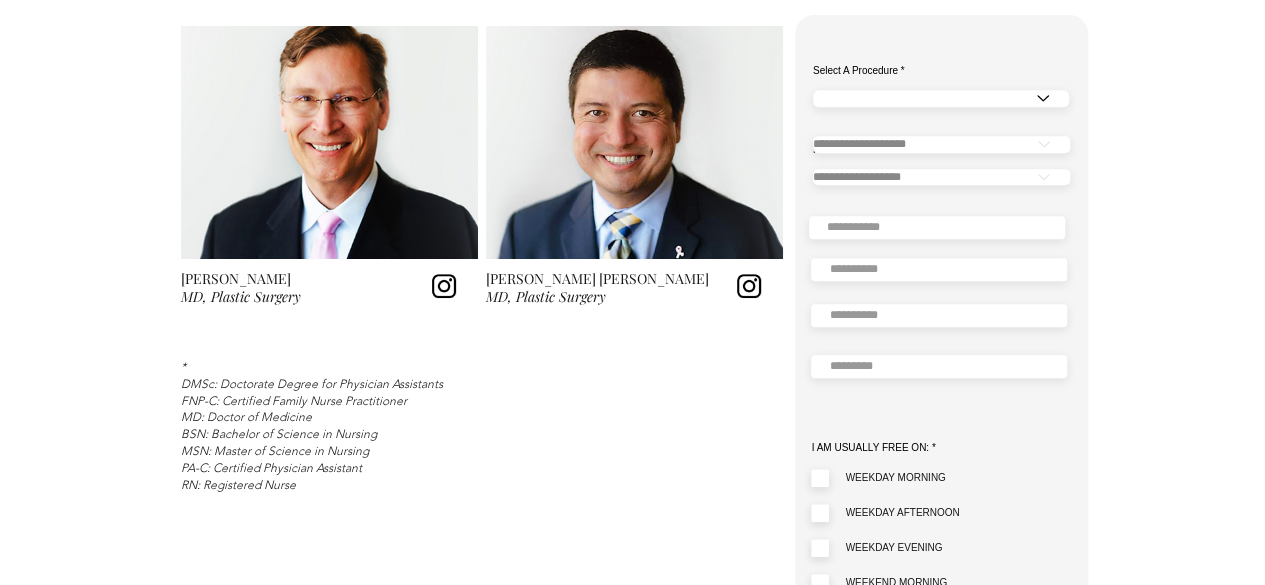click at bounding box center [444, 286] 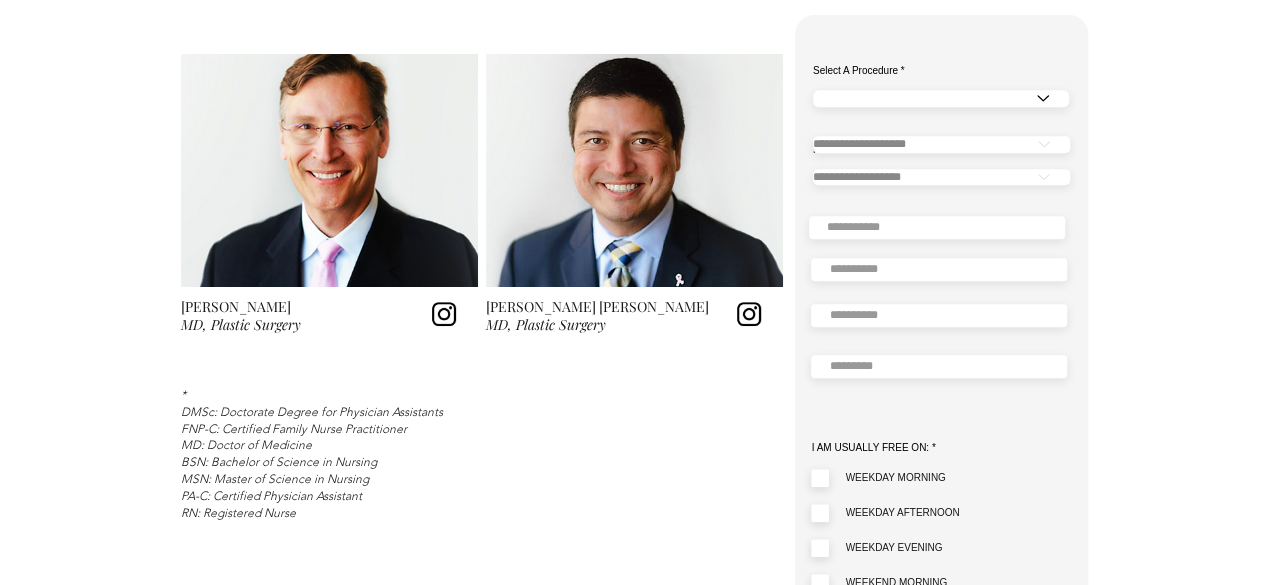 click at bounding box center (444, 314) 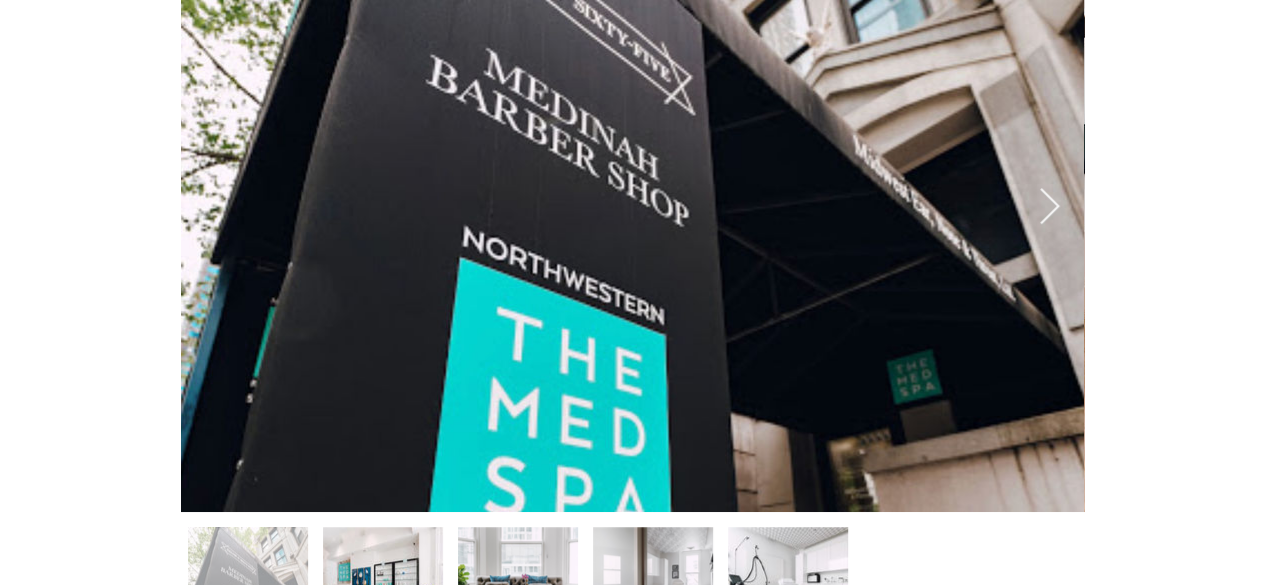 scroll, scrollTop: 341, scrollLeft: 0, axis: vertical 